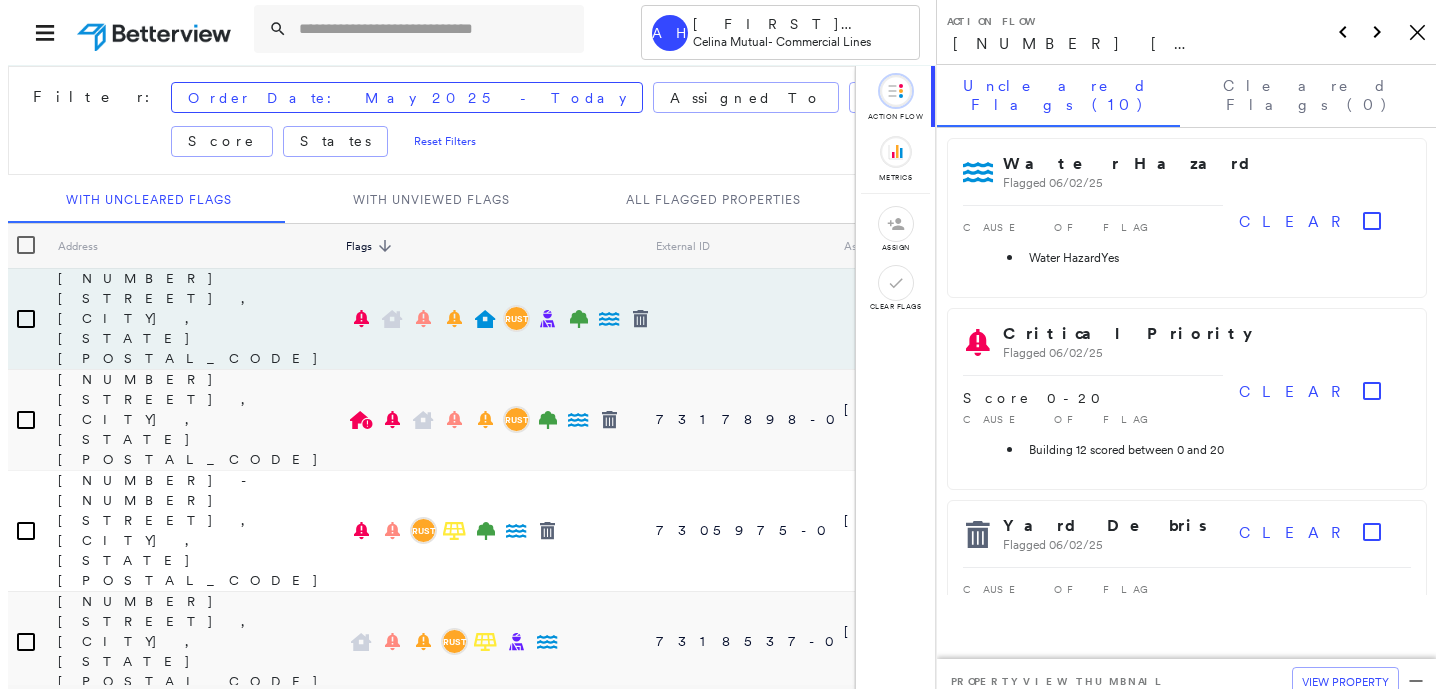 scroll, scrollTop: 0, scrollLeft: 0, axis: both 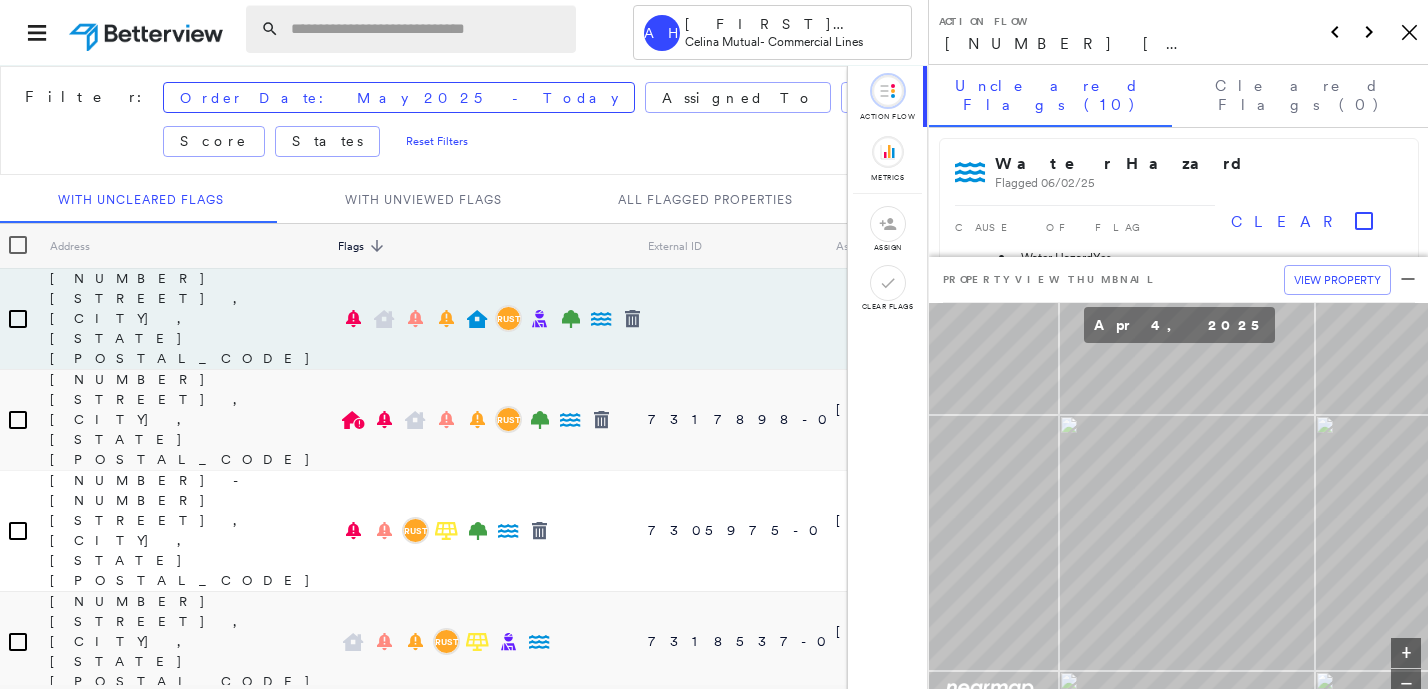 click at bounding box center (427, 29) 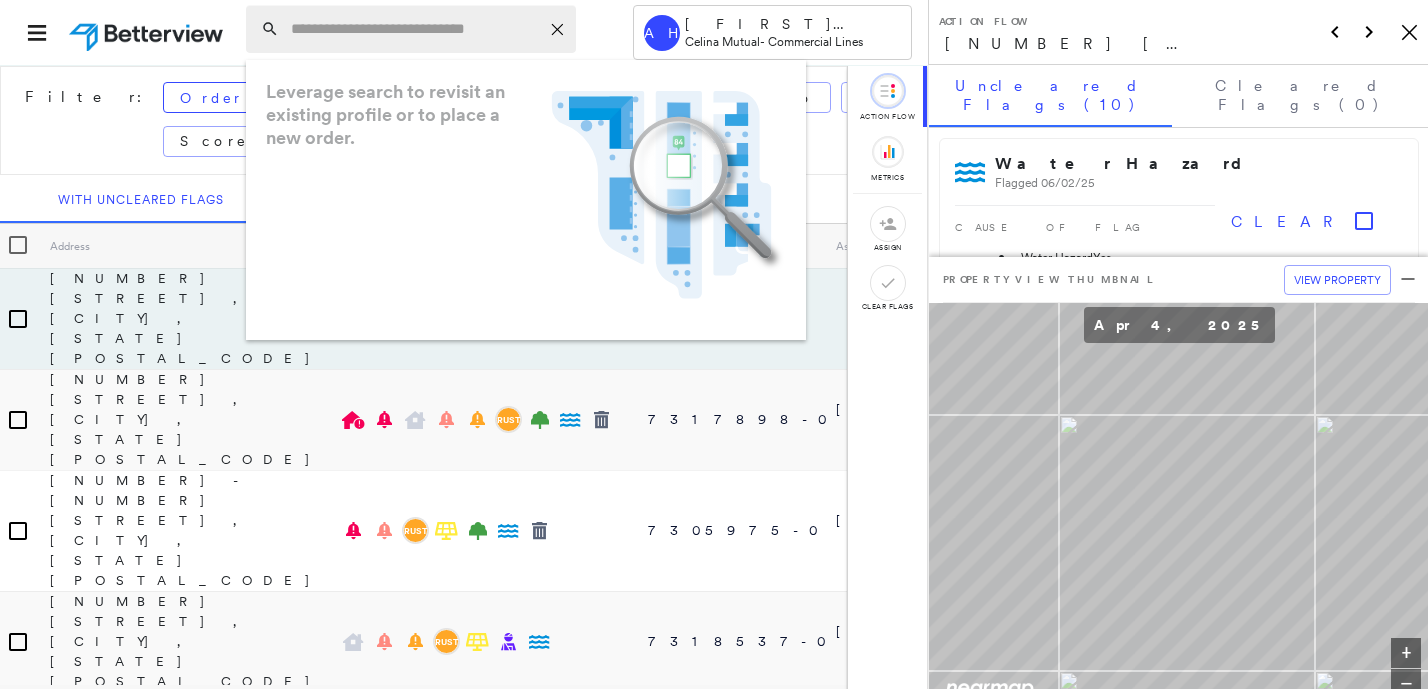 paste on "**********" 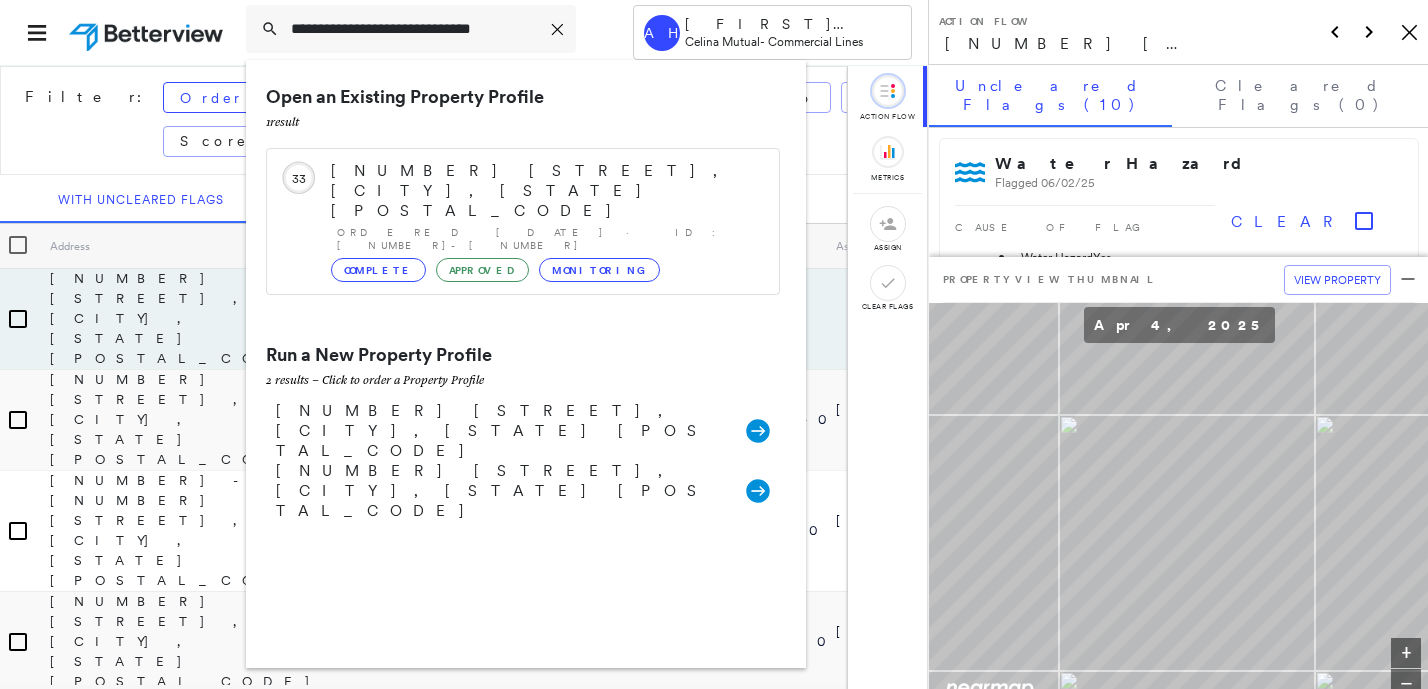 type on "**********" 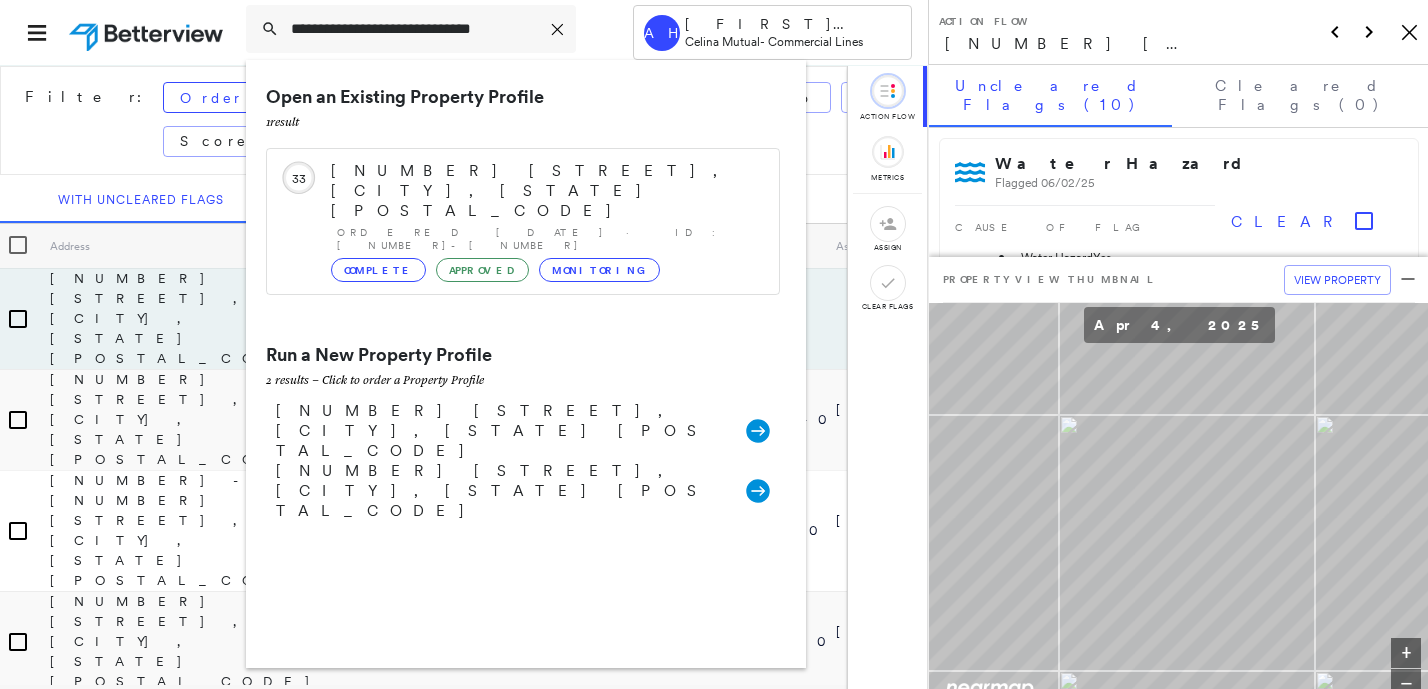 click on "Open an Existing Property Profile 1  result" at bounding box center [523, 109] 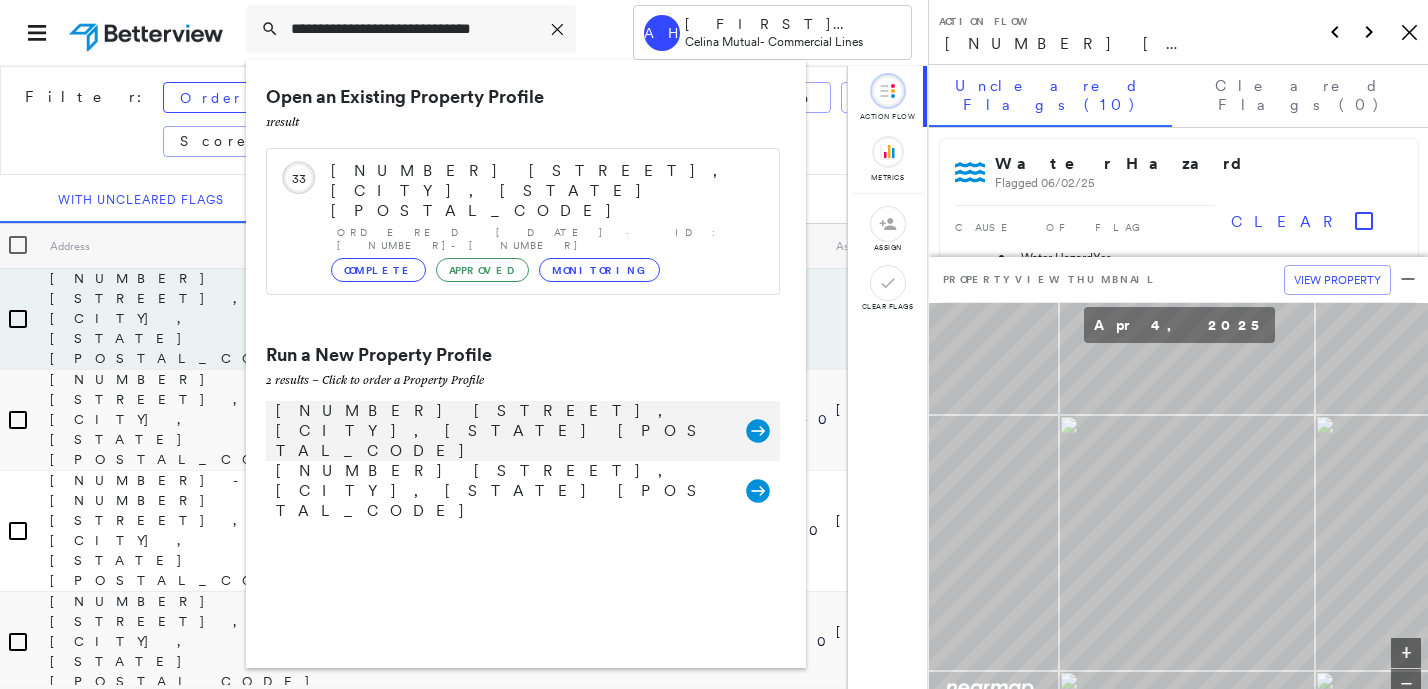 click on "[NUMBER] [STREET], [CITY], [STATE] [POSTAL_CODE]" at bounding box center (501, 431) 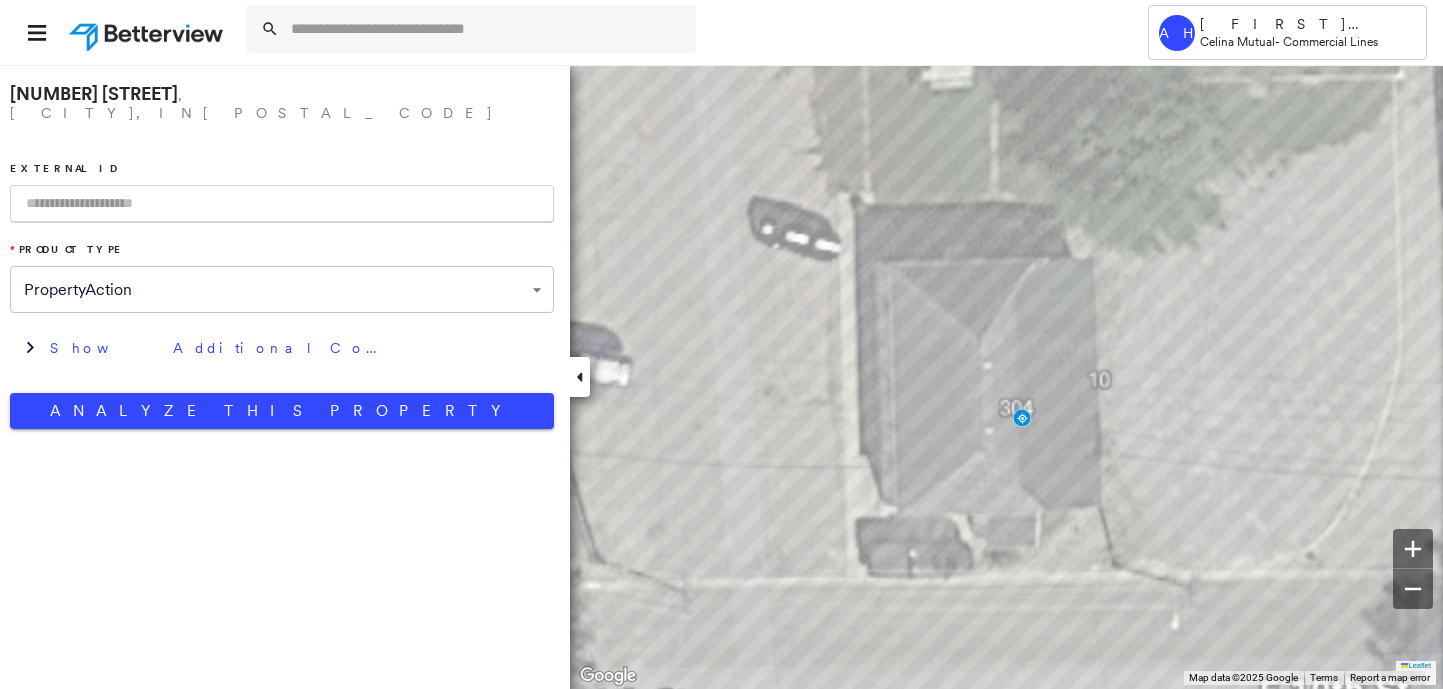 click at bounding box center (282, 204) 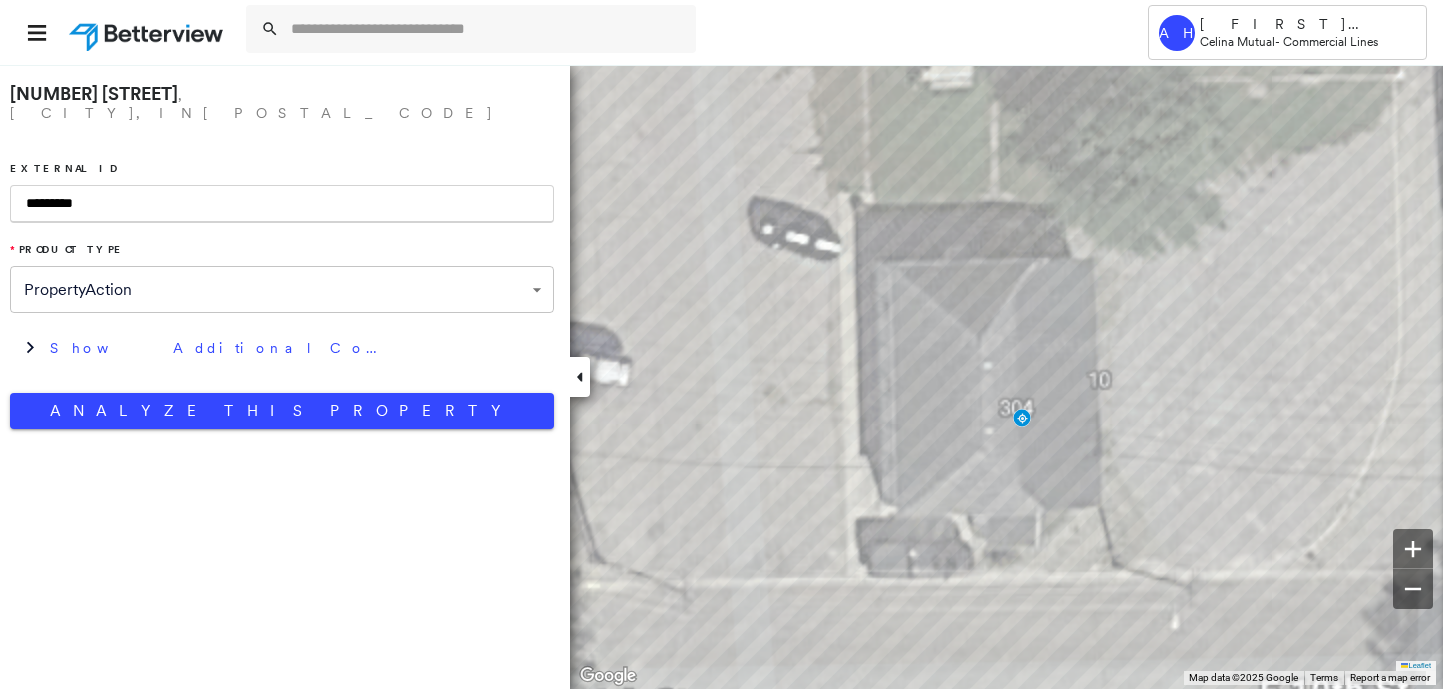 type on "*********" 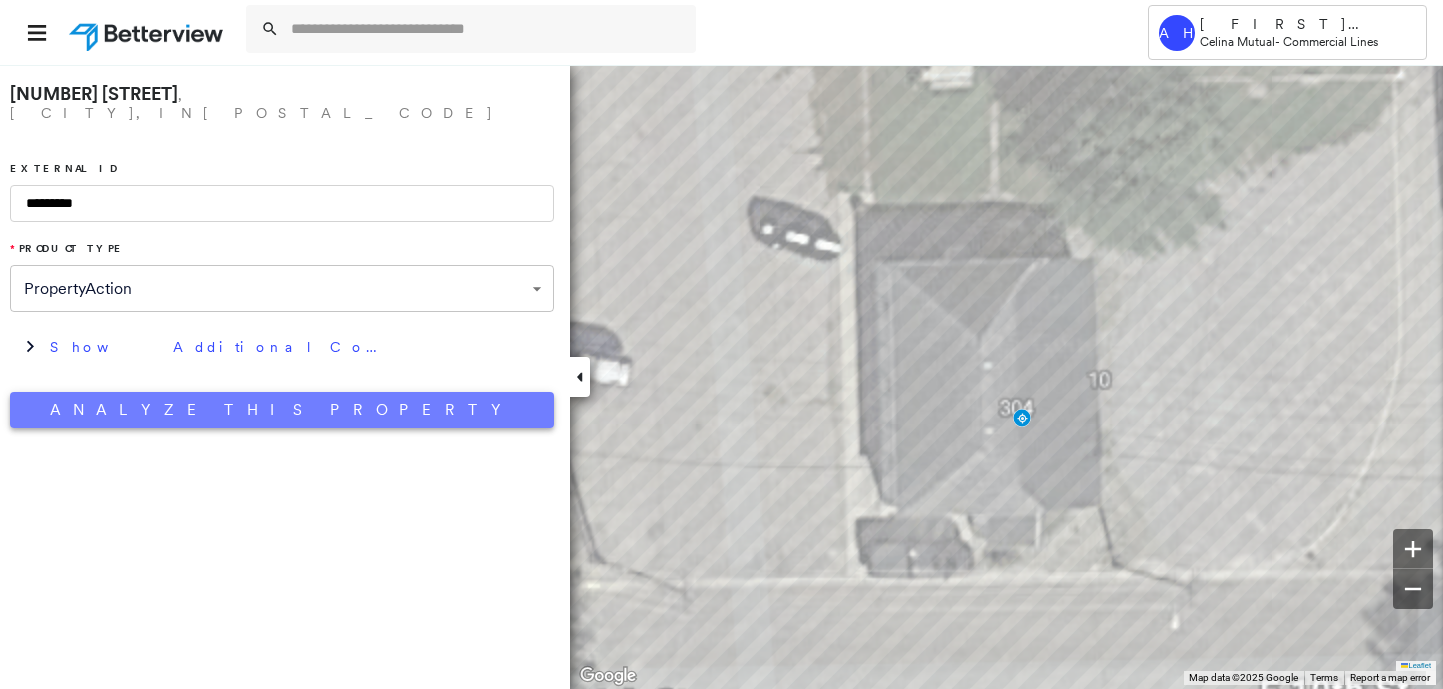 click on "Analyze This Property" at bounding box center (282, 410) 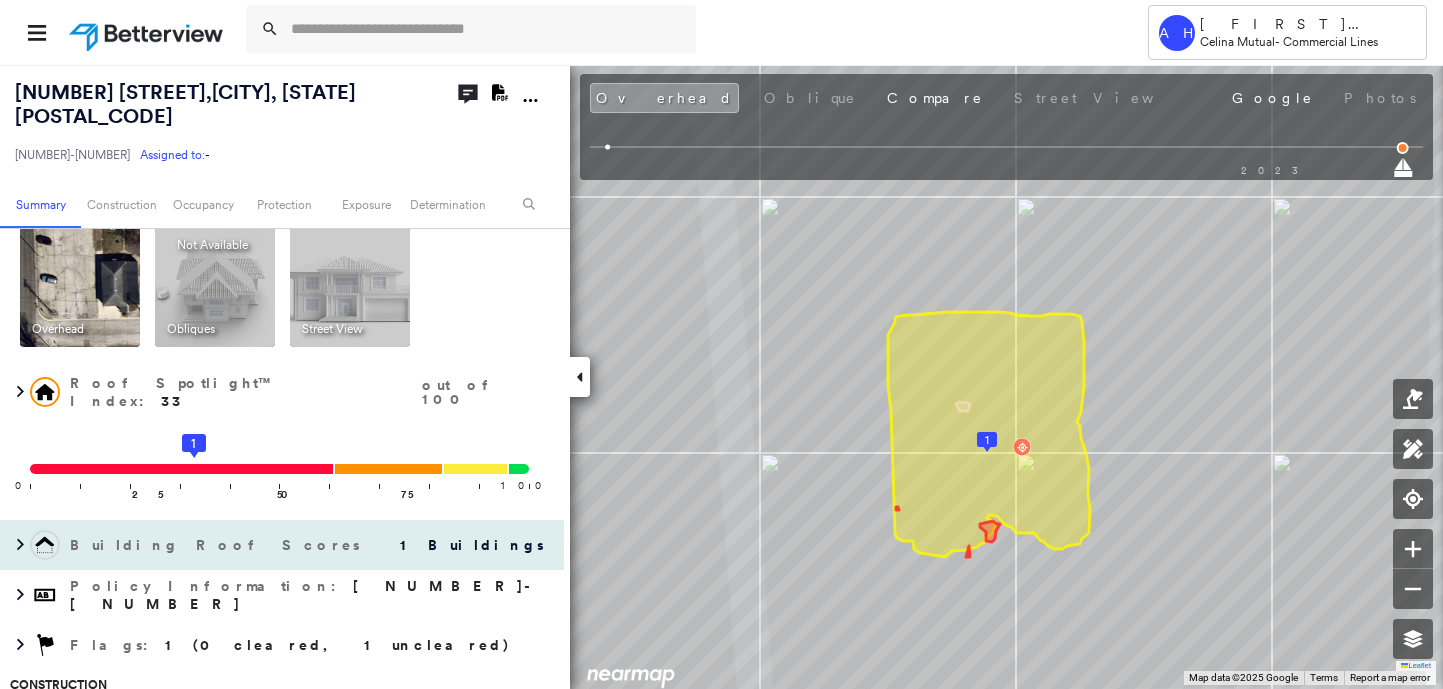 scroll, scrollTop: 0, scrollLeft: 0, axis: both 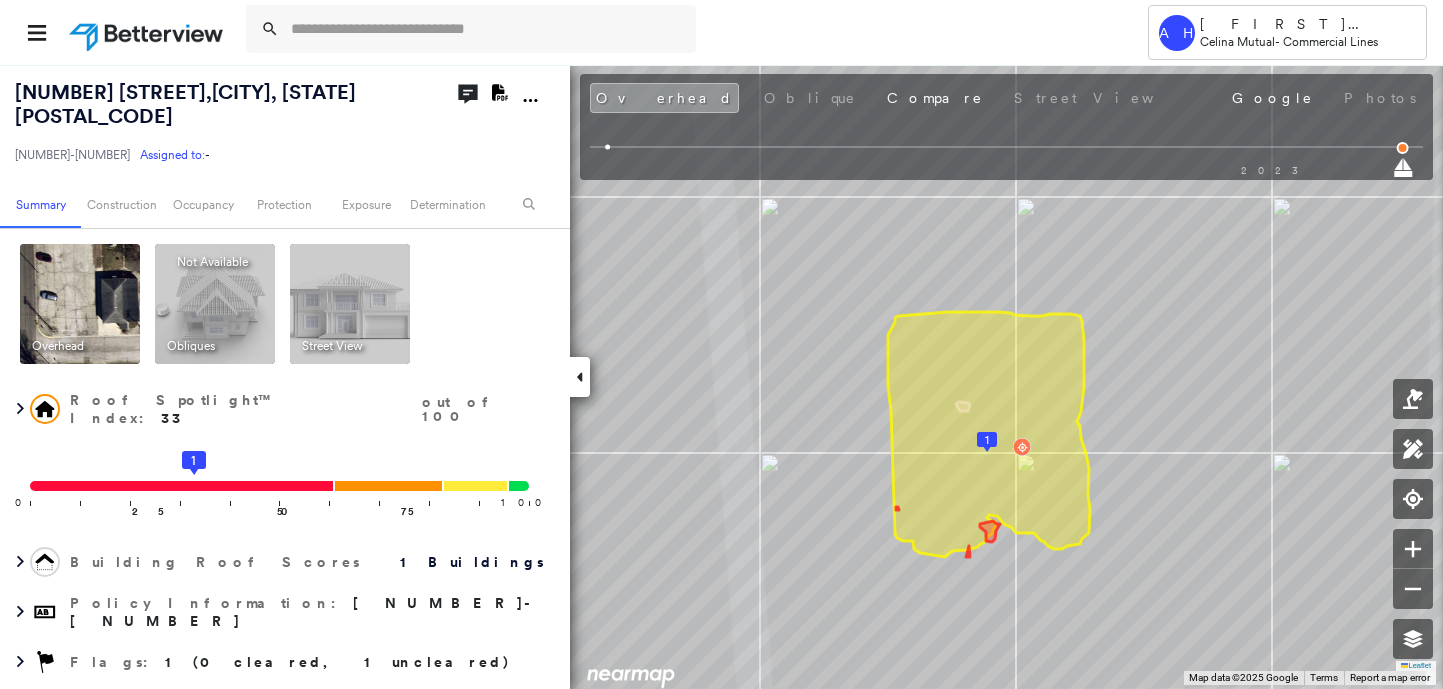 click 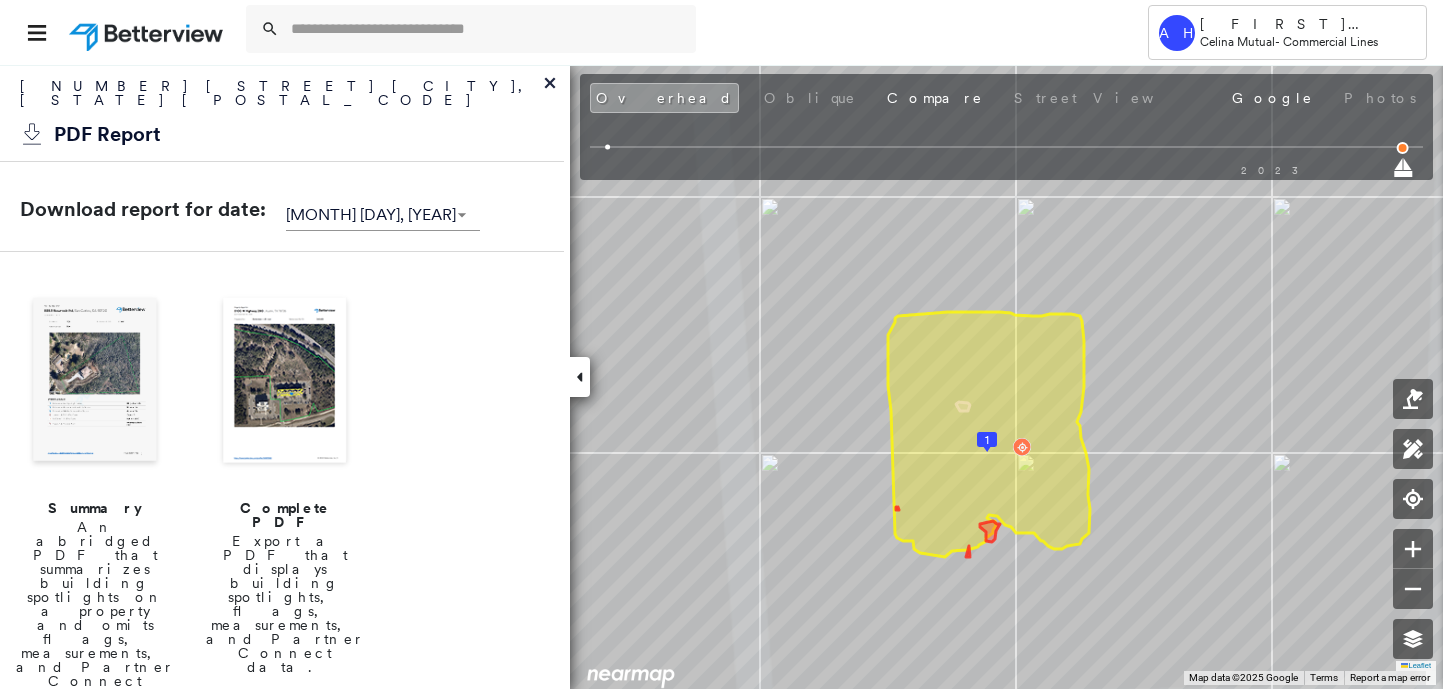 click at bounding box center (95, 382) 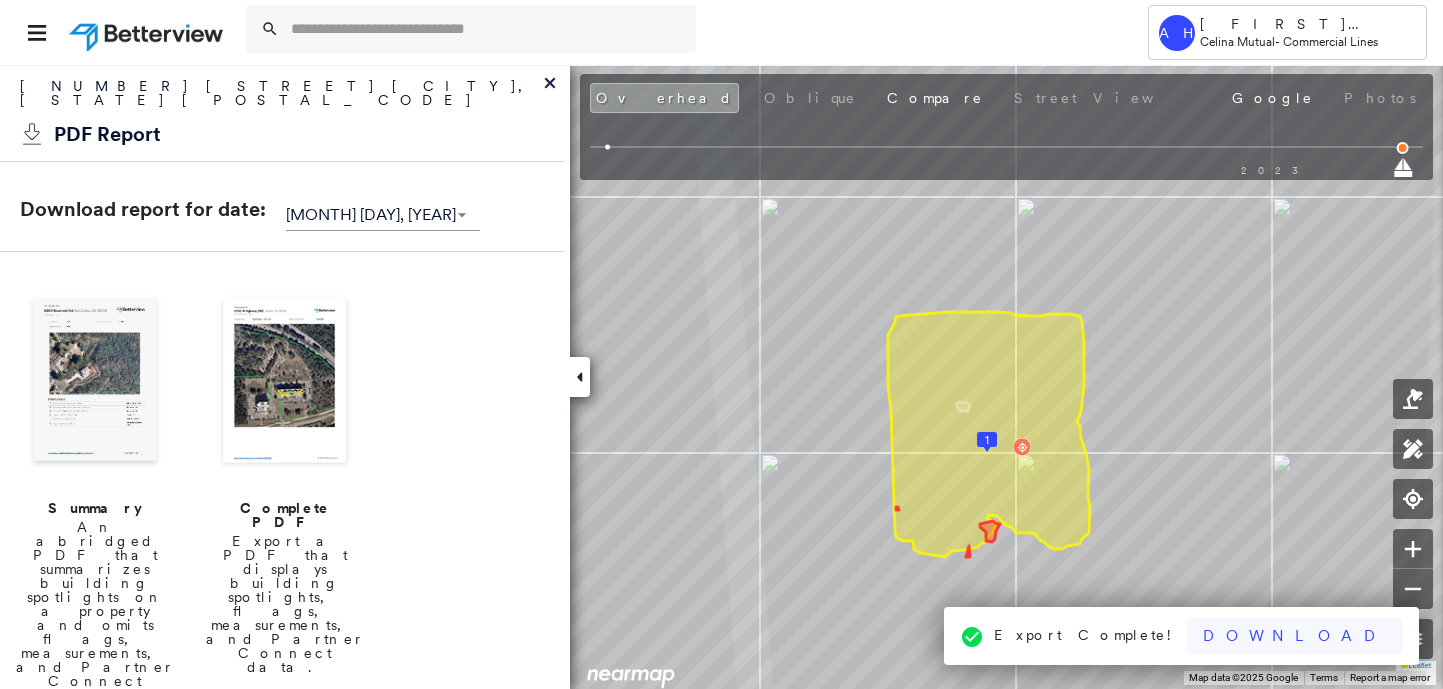 click on "Download" at bounding box center (1295, 636) 